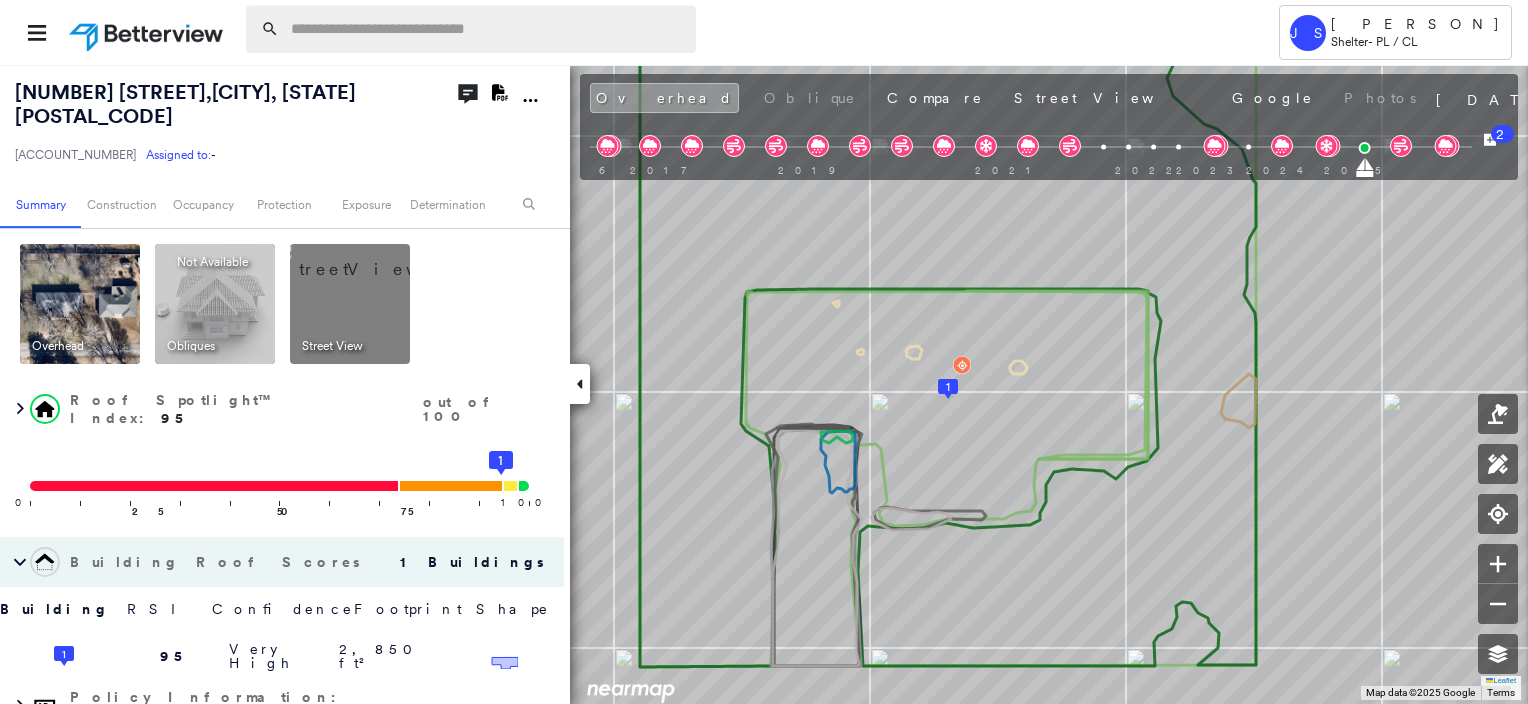 scroll, scrollTop: 0, scrollLeft: 0, axis: both 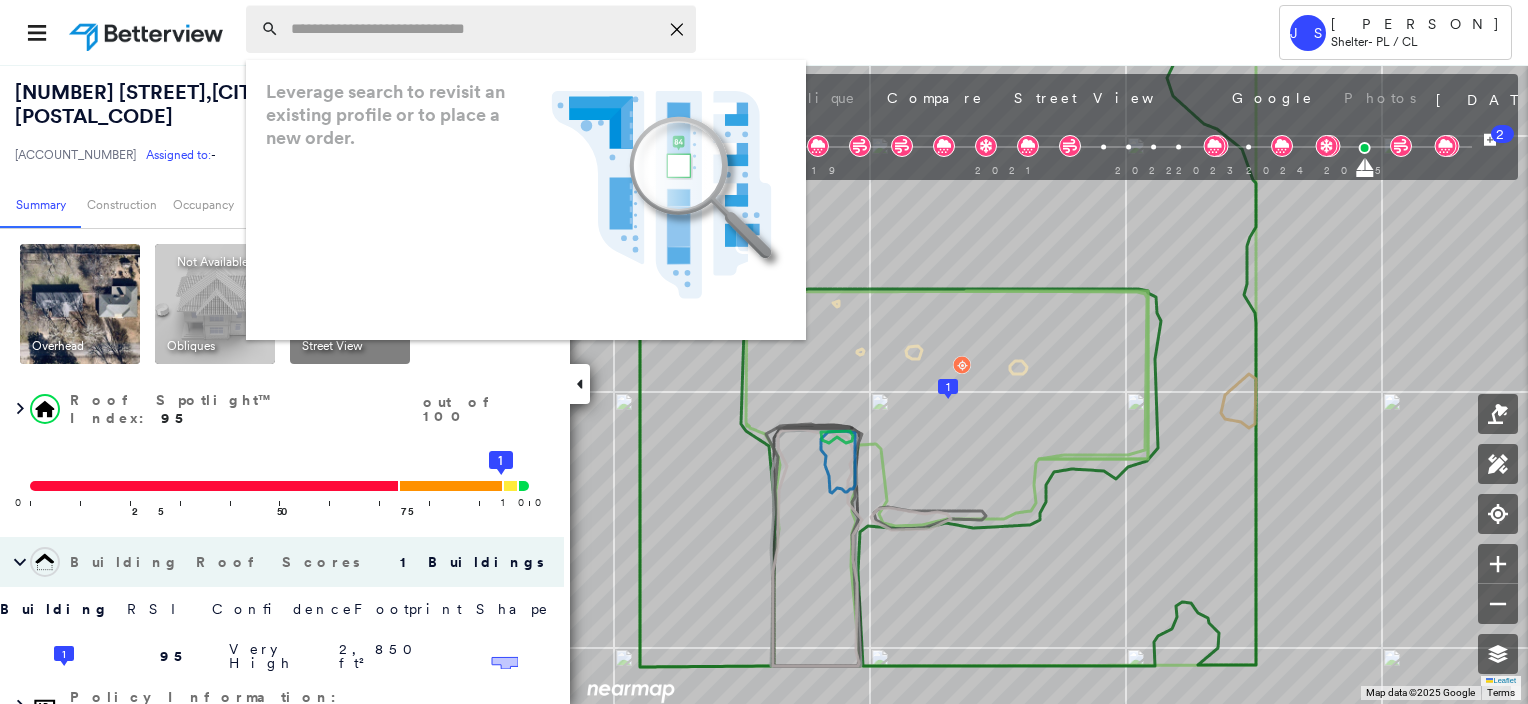 paste on "**********" 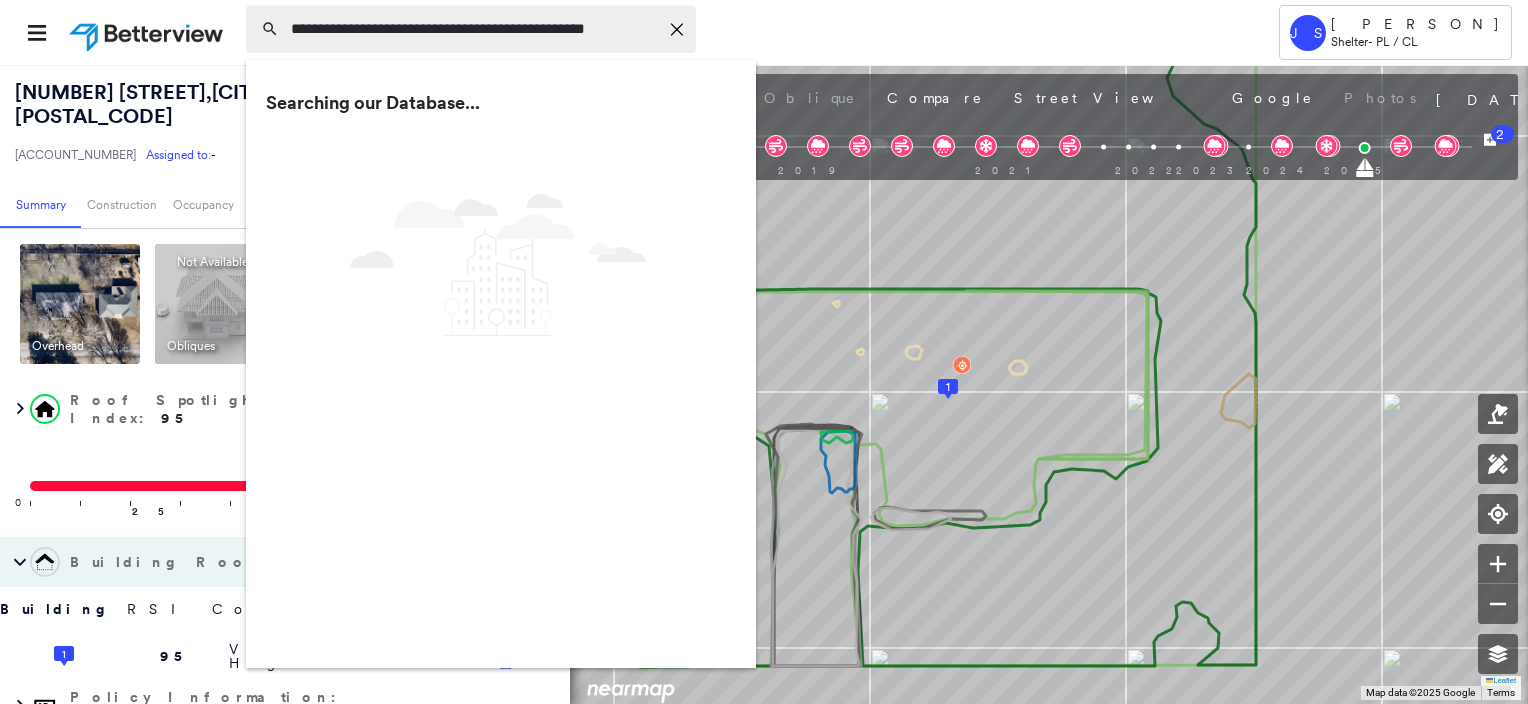 click on "**********" at bounding box center (474, 29) 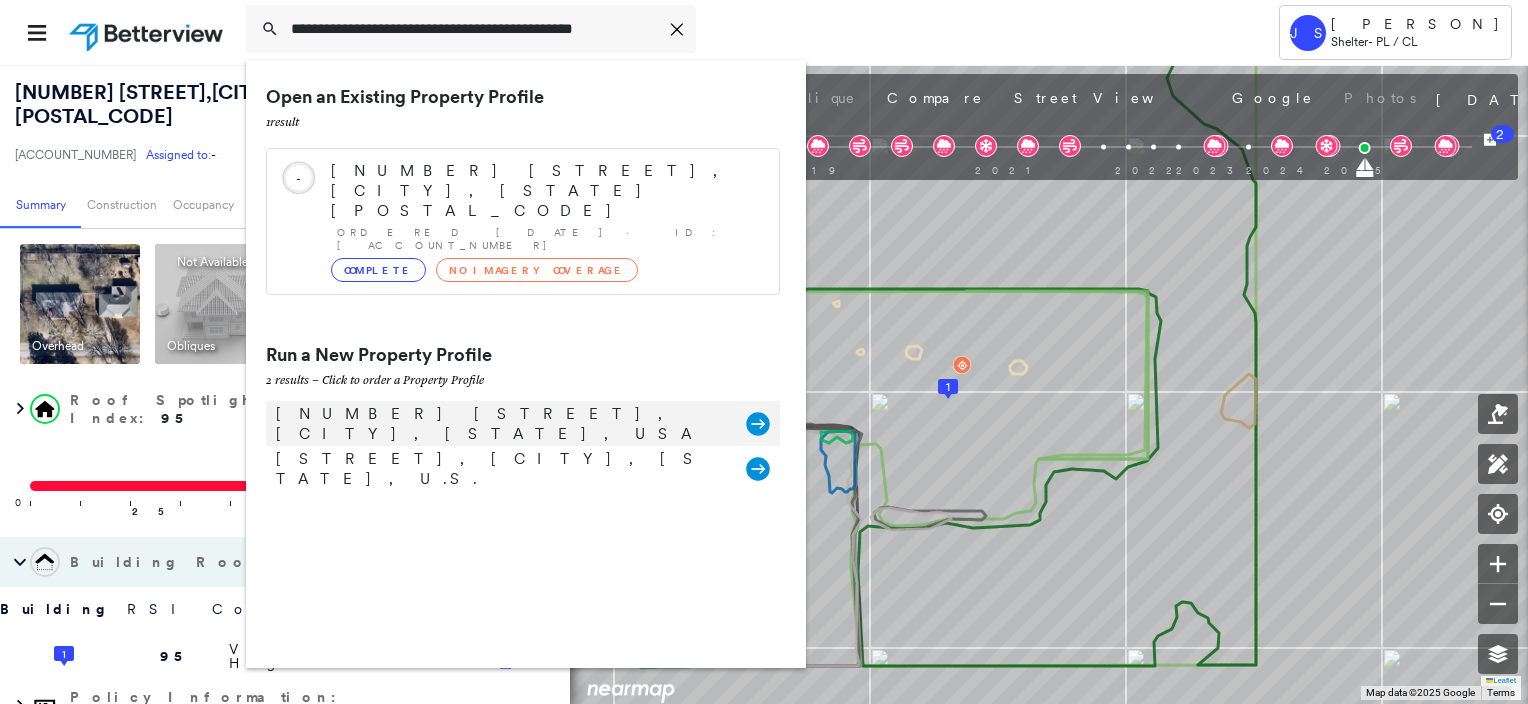 type on "**********" 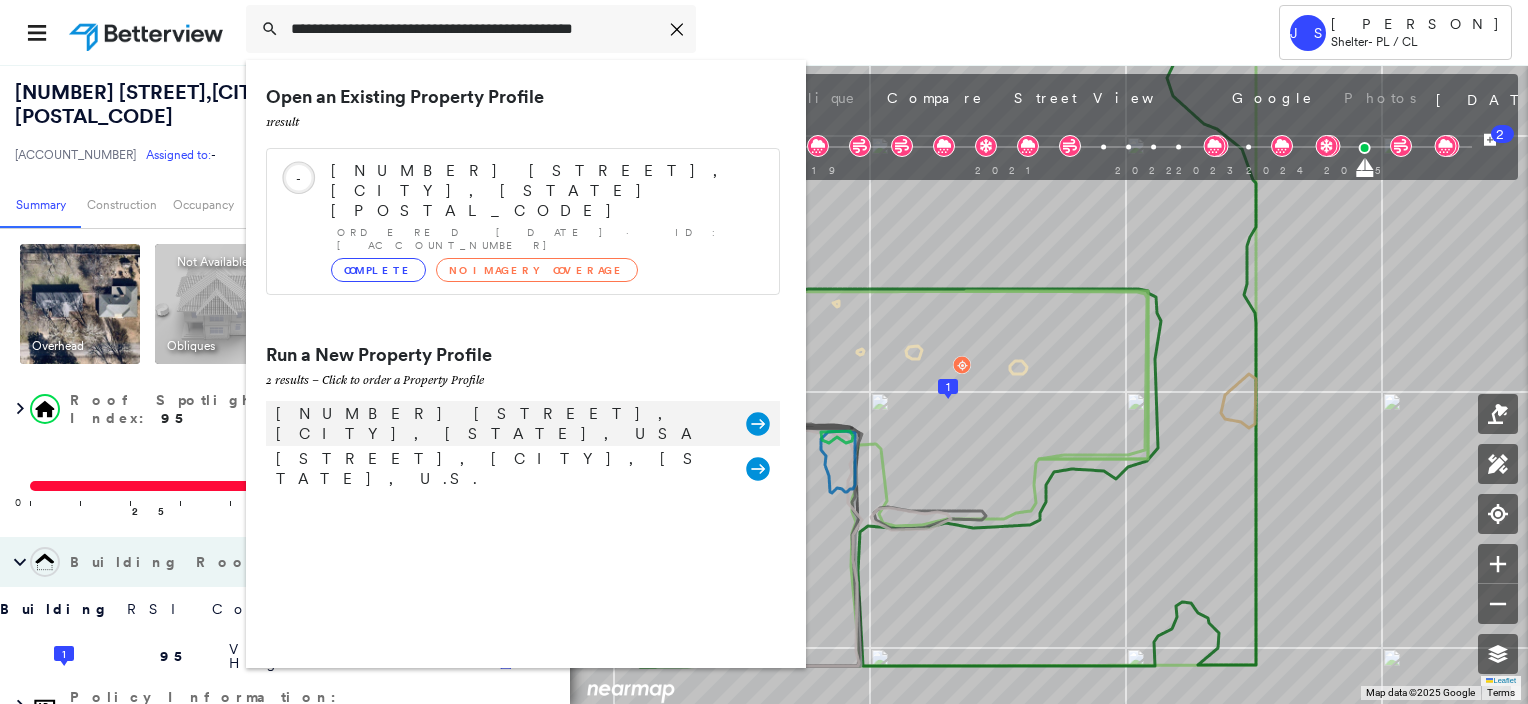 click on "[NUMBER] [STREET], [CITY], [STATE], USA" at bounding box center (501, 424) 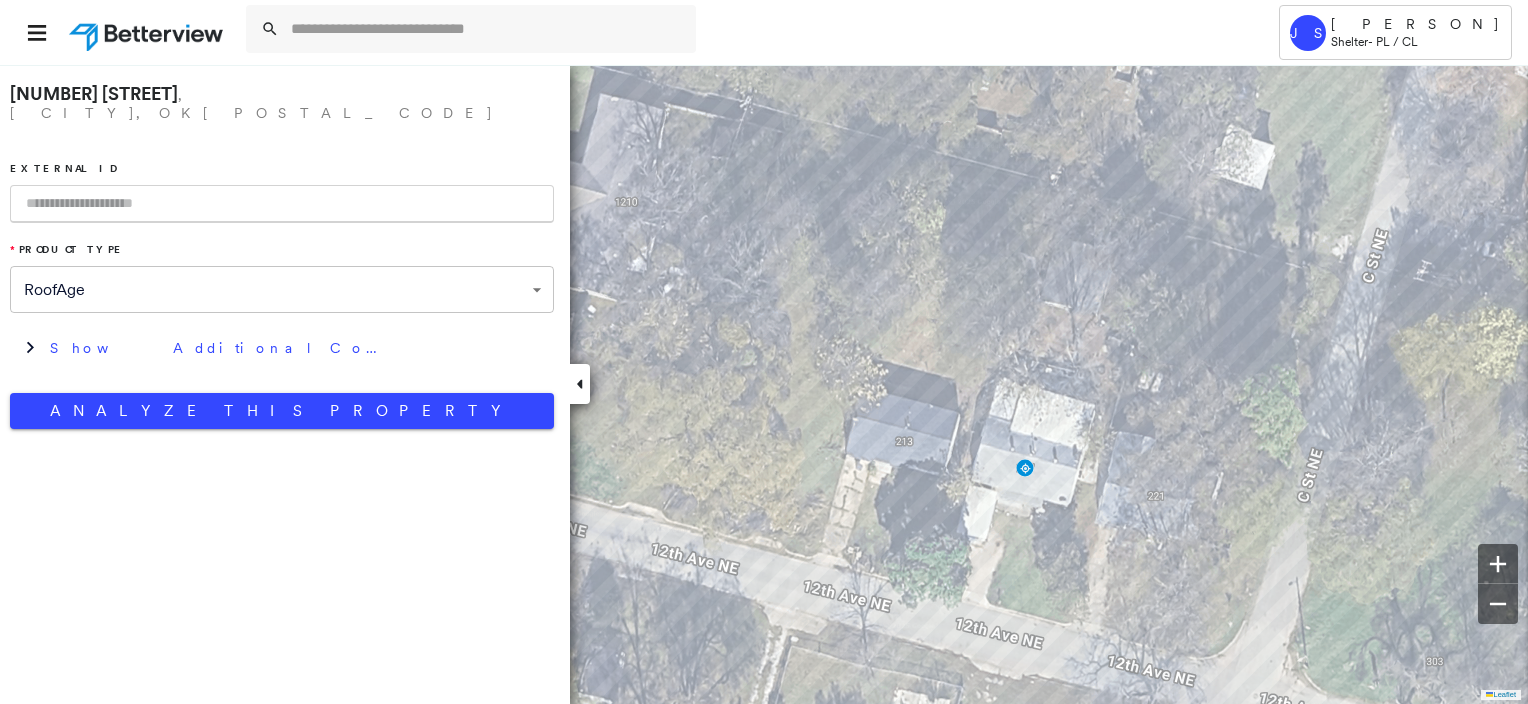 paste on "**********" 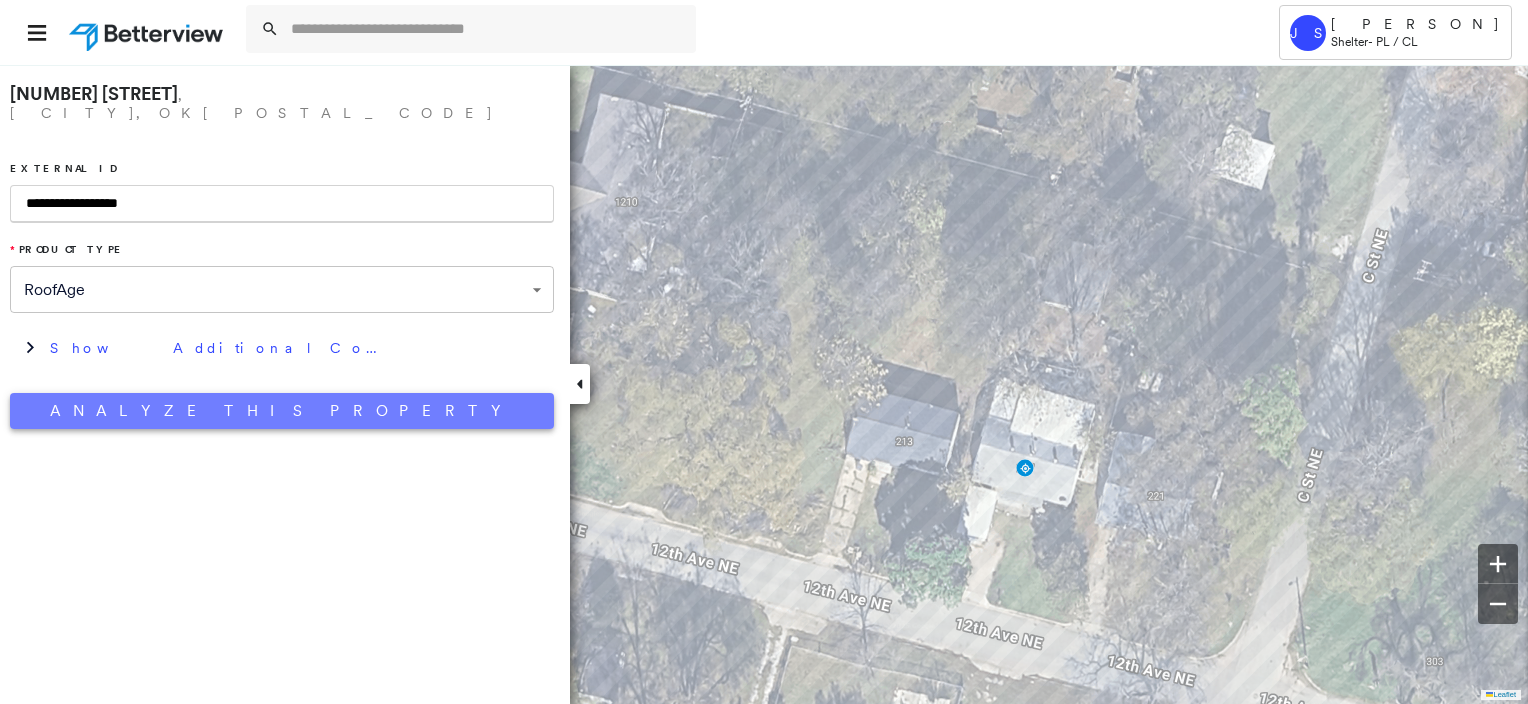 type on "**********" 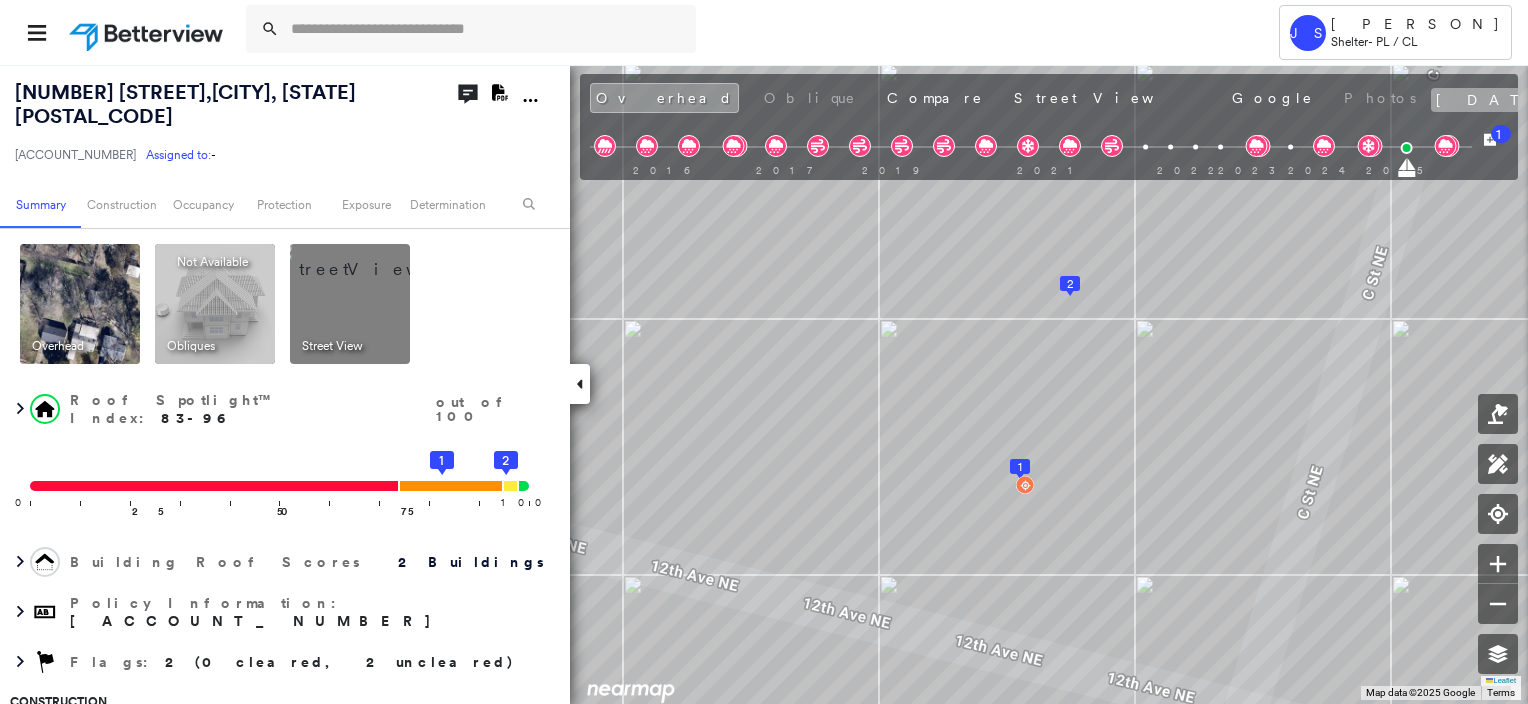click 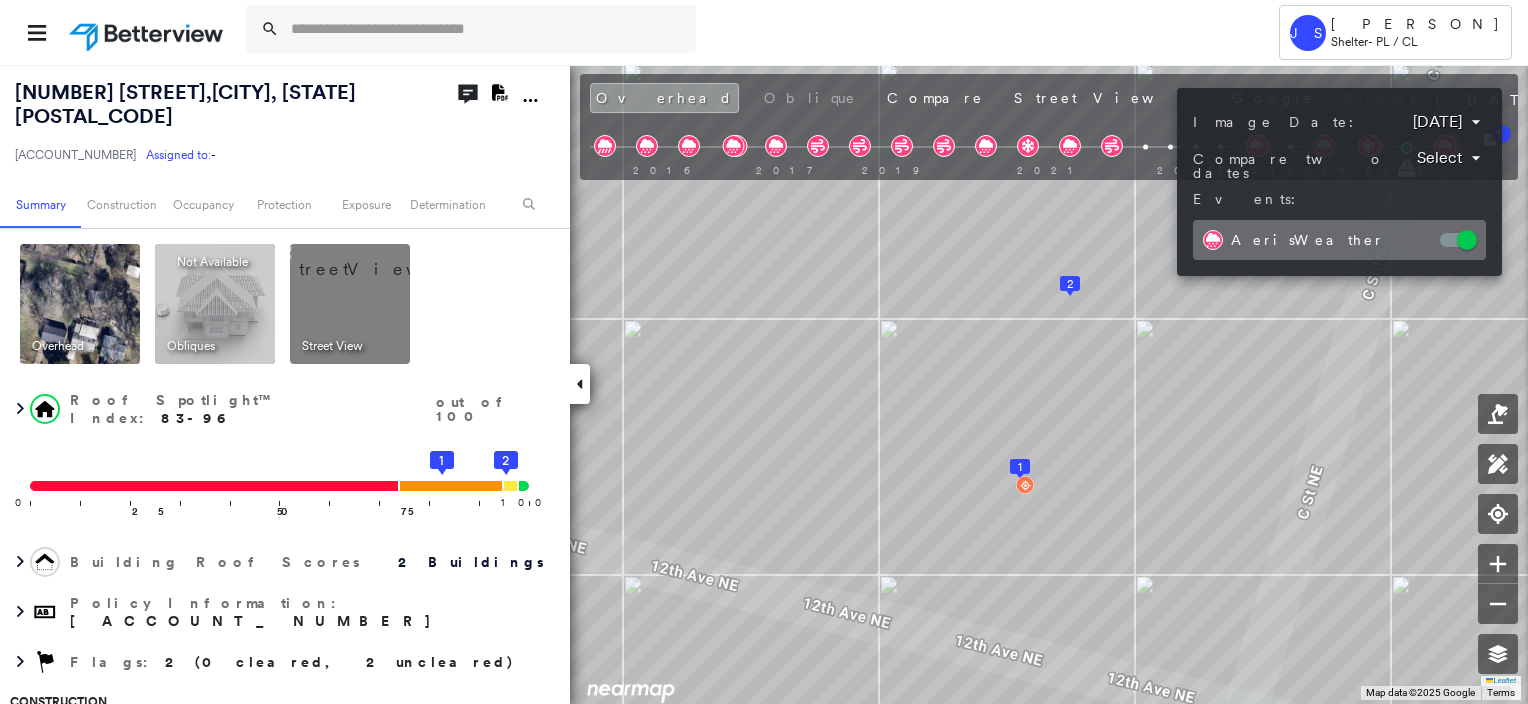 click on "Tower JS [PERSON] Shelter  -   PL / CL [NUMBER] [STREET] ,  [CITY], [STATE] [POSTAL_CODE] [ACCOUNT_NUMBER] Assigned to:  - Assigned to:  - [ACCOUNT_NUMBER] Assigned to:  - Open Comments Download PDF Report Summary Construction Occupancy Protection Exposure Determination Overhead Obliques Not Available ; Street View Roof Spotlight™ Index :  83-96 out of 100 0 100 25 50 75 2 1 Building Roof Scores 2 Buildings Policy Information :  [ACCOUNT_NUMBER] Flags :  2 (0 cleared, 2 uncleared) Construction Roof Spotlights :  Staining, Tile or Shingle Staining, Overhang, Vent, Satellite Dish Property Features :  Wooden Decking, Road (Drivable Surface), Concrete Area, Maintained Lawn, Natural Pervious Surface and 1 more Roof Age :  All Buildings greater than 4 years old. 1 Building 1 :  4+ years 2 Building 2 :  4+ years Roof Size & Shape :  2 buildings  BuildZoom - Building Permit Data and Analysis Occupancy Place Detail Protection Exposure Fire Path FEMA Risk Index Wind Claim Predictor: More Risky 2   out of  5" at bounding box center [764, 352] 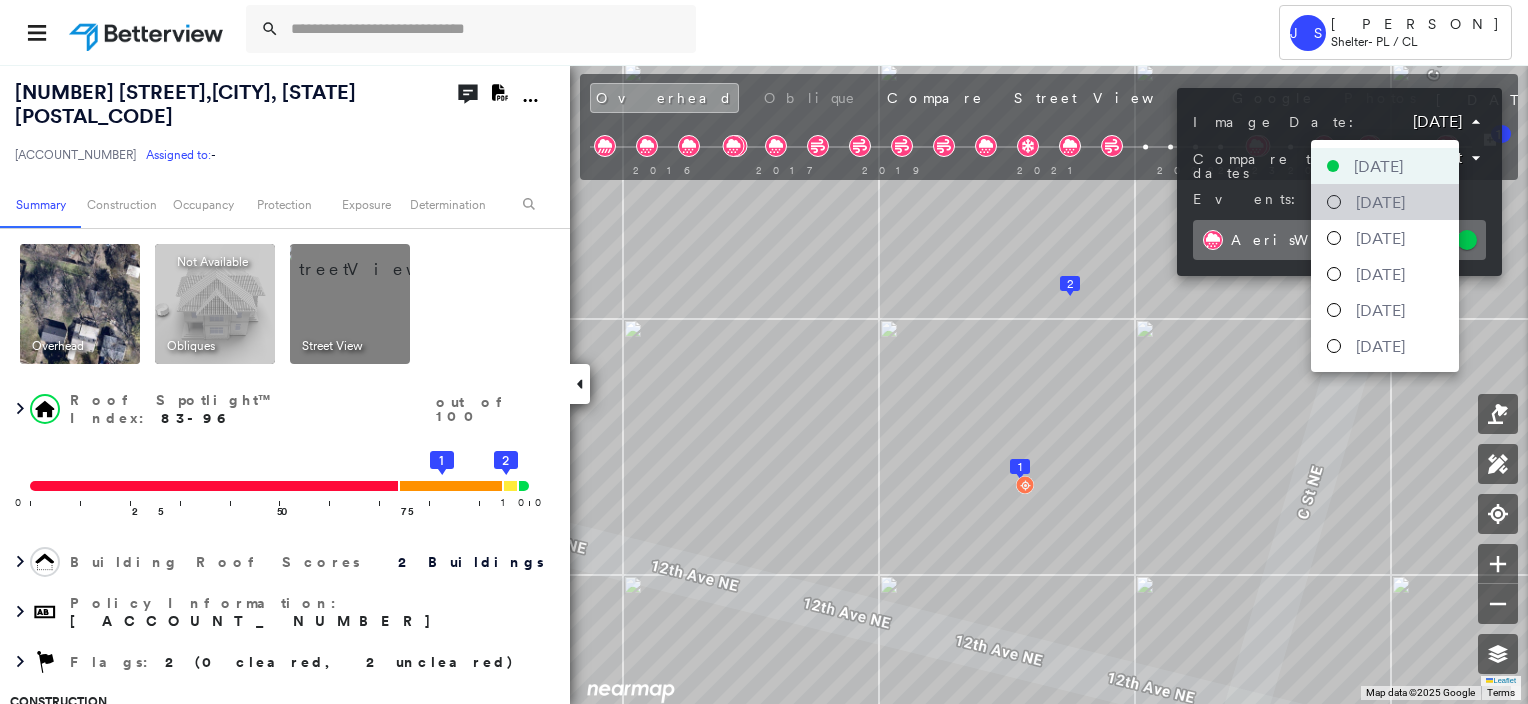 click on "[DATE]" at bounding box center [1380, 202] 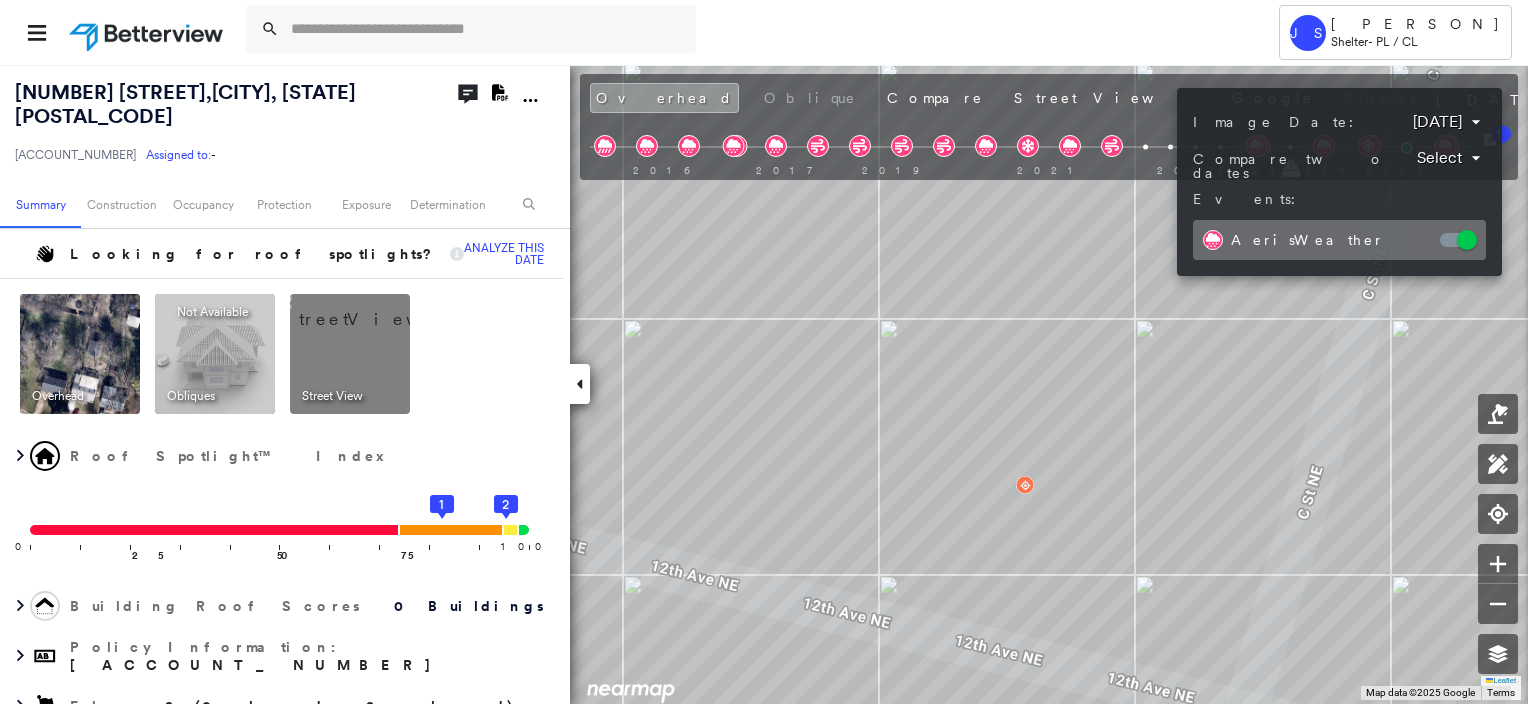 click on "Tower JS [PERSON] Shelter  -   PL / CL [NUMBER] [STREET] ,  [CITY], [STATE] [POSTAL_CODE] [ACCOUNT_NUMBER] Assigned to:  - Assigned to:  - [ACCOUNT_NUMBER] Assigned to:  - Open Comments Download PDF Report Summary Construction Occupancy Protection Exposure Determination Looking for roof spotlights? Analyze this date Overhead Obliques Not Available ; Street View Roof Spotlight™ Index 0 100 25 50 75 2 1 Building Roof Scores 0 Buildings Policy Information :  [ACCOUNT_NUMBER] Flags :  2 (0 cleared, 2 uncleared) Construction Roof Age :  All Buildings greater than 4 years old. 1 Building 1 :  4+ years 2 Building 2 :  4+ years BuildZoom - Building Permit Data and Analysis Occupancy Place Detail Protection Exposure FEMA Risk Index Wildfire Additional Perils Determination Flags :  2 (0 cleared, 2 uncleared) Uncleared Flags (2) Cleared Flags  (0) Tree Overhang Flagged [DATE] Clear LOW Low Priority Flagged [DATE] Clear Action Taken New Entry History Quote/New Business Terms & Conditions General Save Renewal" at bounding box center (764, 352) 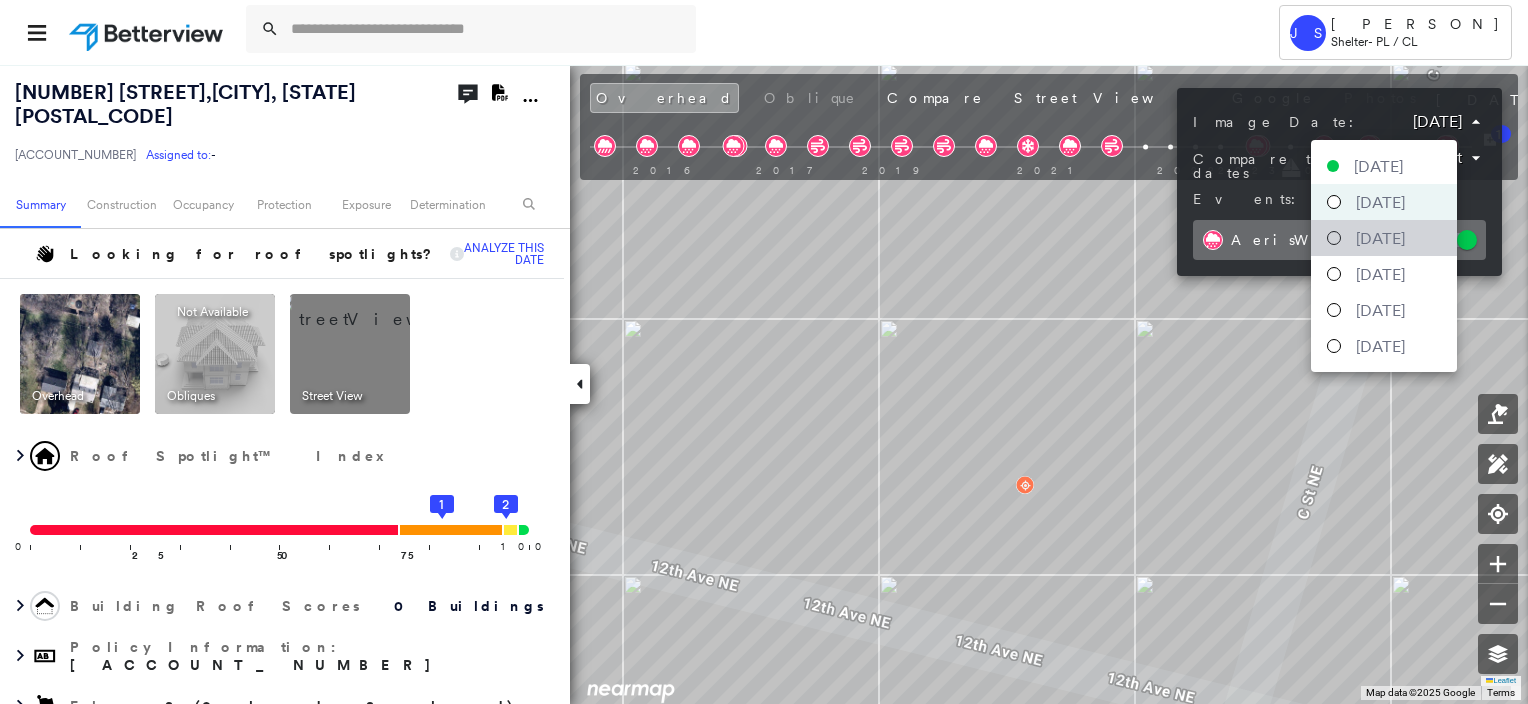 click on "[DATE]" at bounding box center (1380, 238) 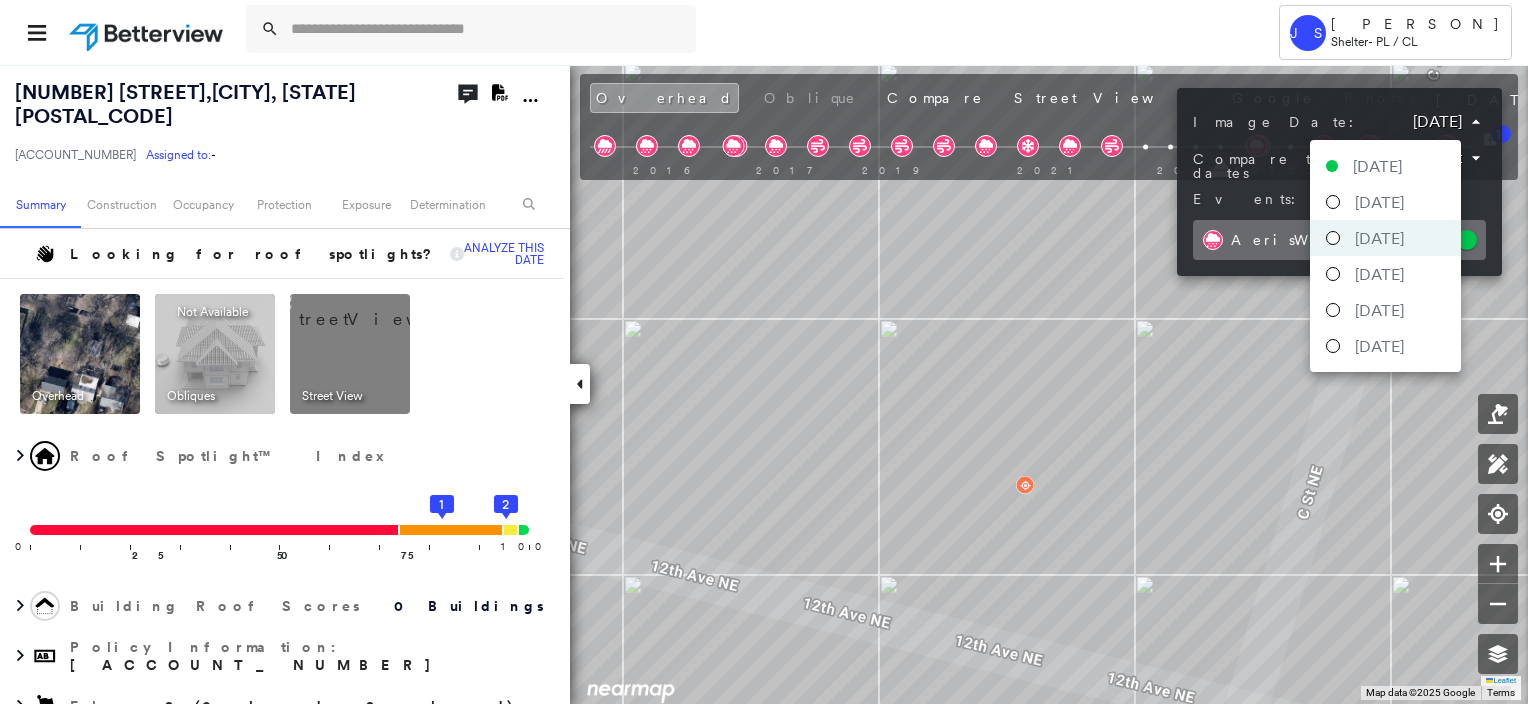 click on "Tower JS [PERSON] Shelter  -   PL / CL [NUMBER] [STREET] ,  [CITY], [STATE] [POSTAL_CODE] [ACCOUNT_NUMBER] Assigned to:  - Assigned to:  - [ACCOUNT_NUMBER] Assigned to:  - Open Comments Download PDF Report Summary Construction Occupancy Protection Exposure Determination Looking for roof spotlights? Analyze this date Overhead Obliques Not Available ; Street View Roof Spotlight™ Index 0 100 25 50 75 2 1 Building Roof Scores 0 Buildings Policy Information :  [ACCOUNT_NUMBER] Flags :  2 (0 cleared, 2 uncleared) Construction Roof Age :  All Buildings greater than 4 years old. 1 Building 1 :  4+ years 2 Building 2 :  4+ years BuildZoom - Building Permit Data and Analysis Occupancy Place Detail Protection Exposure FEMA Risk Index Wildfire Additional Perils Determination Flags :  2 (0 cleared, 2 uncleared) Uncleared Flags (2) Cleared Flags  (0) Tree Overhang Flagged [DATE] Clear LOW Low Priority Flagged [DATE] Clear Action Taken New Entry History Quote/New Business Terms & Conditions General Save Renewal" at bounding box center (764, 352) 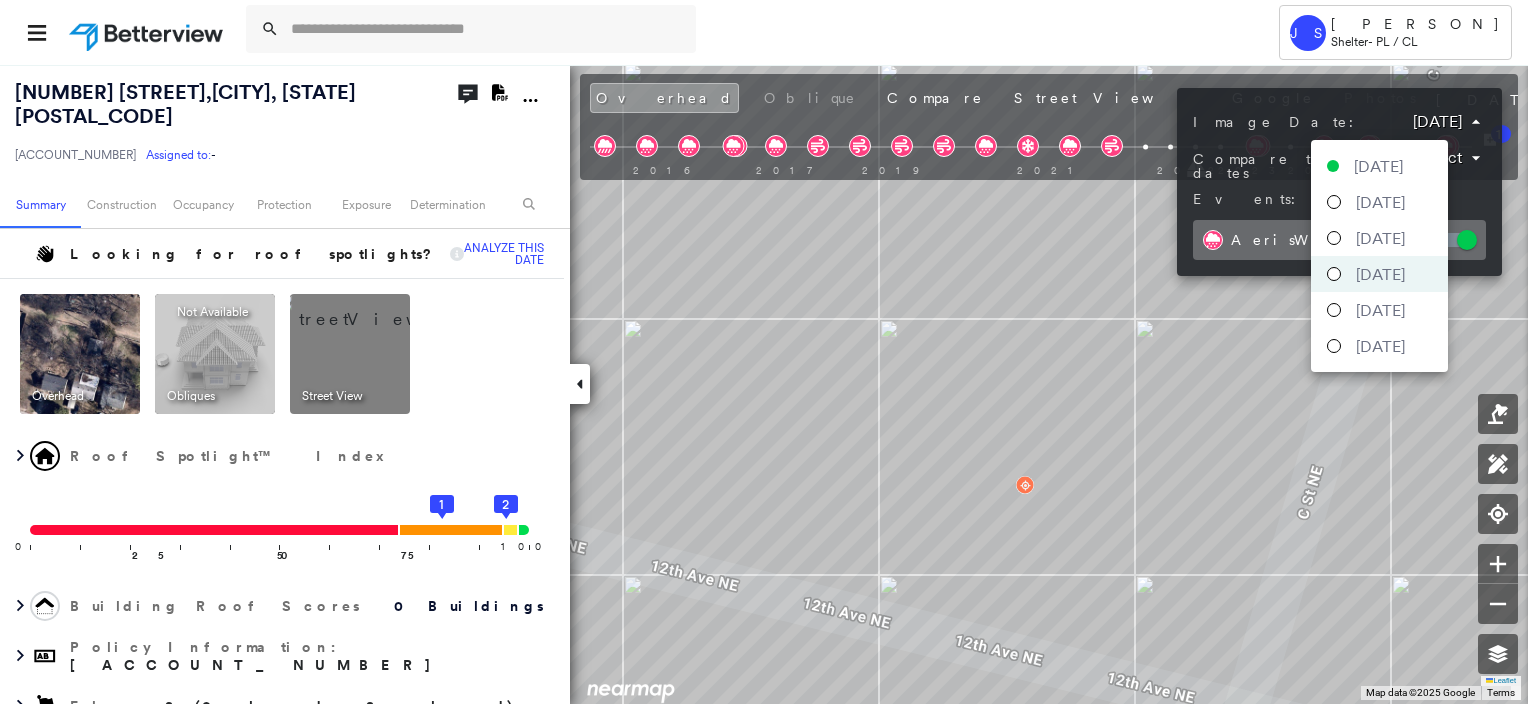 click on "Tower JS [PERSON] Shelter  -   PL / CL [NUMBER] [STREET] ,  [CITY], [STATE] [POSTAL_CODE] [ACCOUNT_NUMBER] Assigned to:  - Assigned to:  - [ACCOUNT_NUMBER] Assigned to:  - Open Comments Download PDF Report Summary Construction Occupancy Protection Exposure Determination Looking for roof spotlights? Analyze this date Overhead Obliques Not Available ; Street View Roof Spotlight™ Index 0 100 25 50 75 2 1 Building Roof Scores 0 Buildings Policy Information :  [ACCOUNT_NUMBER] Flags :  2 (0 cleared, 2 uncleared) Construction Roof Age :  All Buildings greater than 4 years old. 1 Building 1 :  4+ years 2 Building 2 :  4+ years BuildZoom - Building Permit Data and Analysis Occupancy Place Detail Protection Exposure FEMA Risk Index Wildfire Additional Perils Determination Flags :  2 (0 cleared, 2 uncleared) Uncleared Flags (2) Cleared Flags  (0) Tree Overhang Flagged [DATE] Clear LOW Low Priority Flagged [DATE] Clear Action Taken New Entry History Quote/New Business Terms & Conditions General Save Renewal" at bounding box center (764, 352) 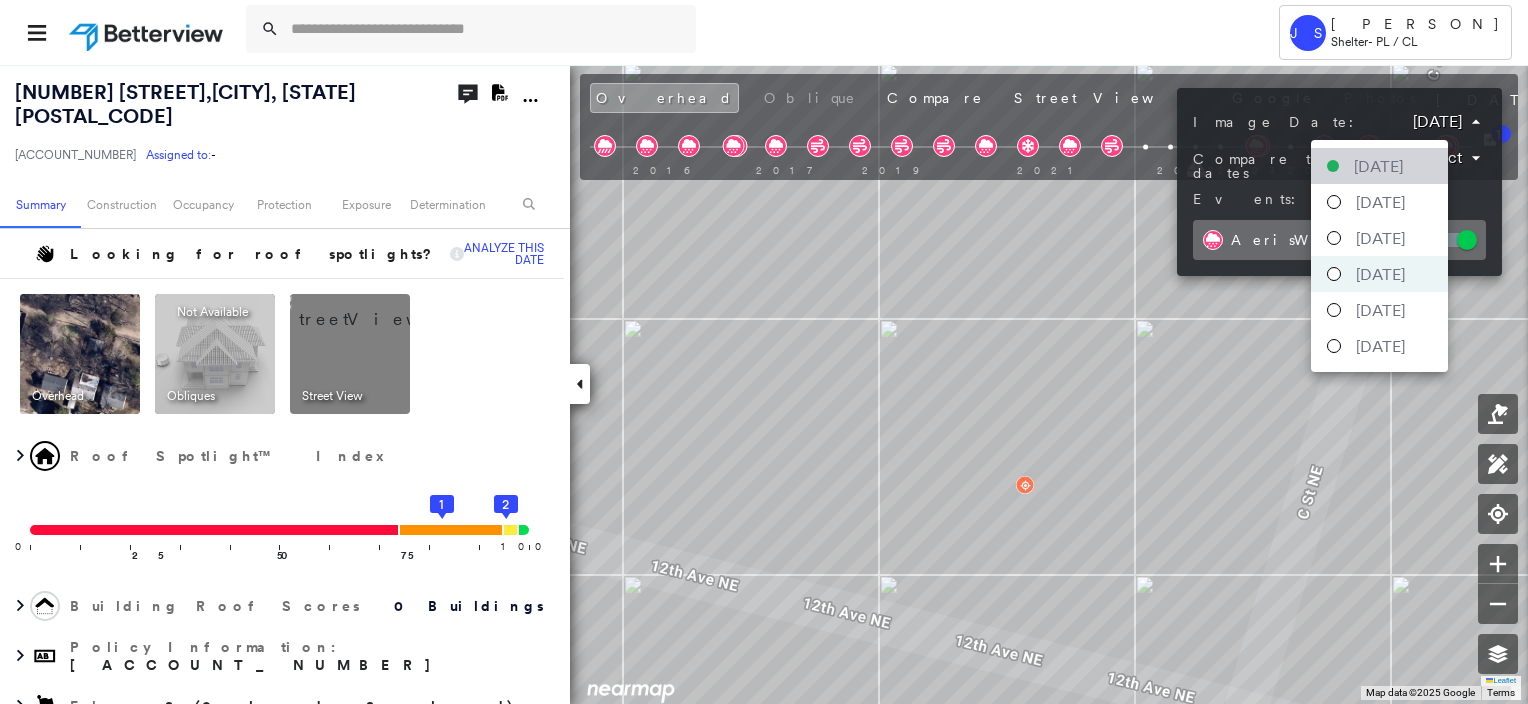 click on "[DATE]" at bounding box center [1379, 166] 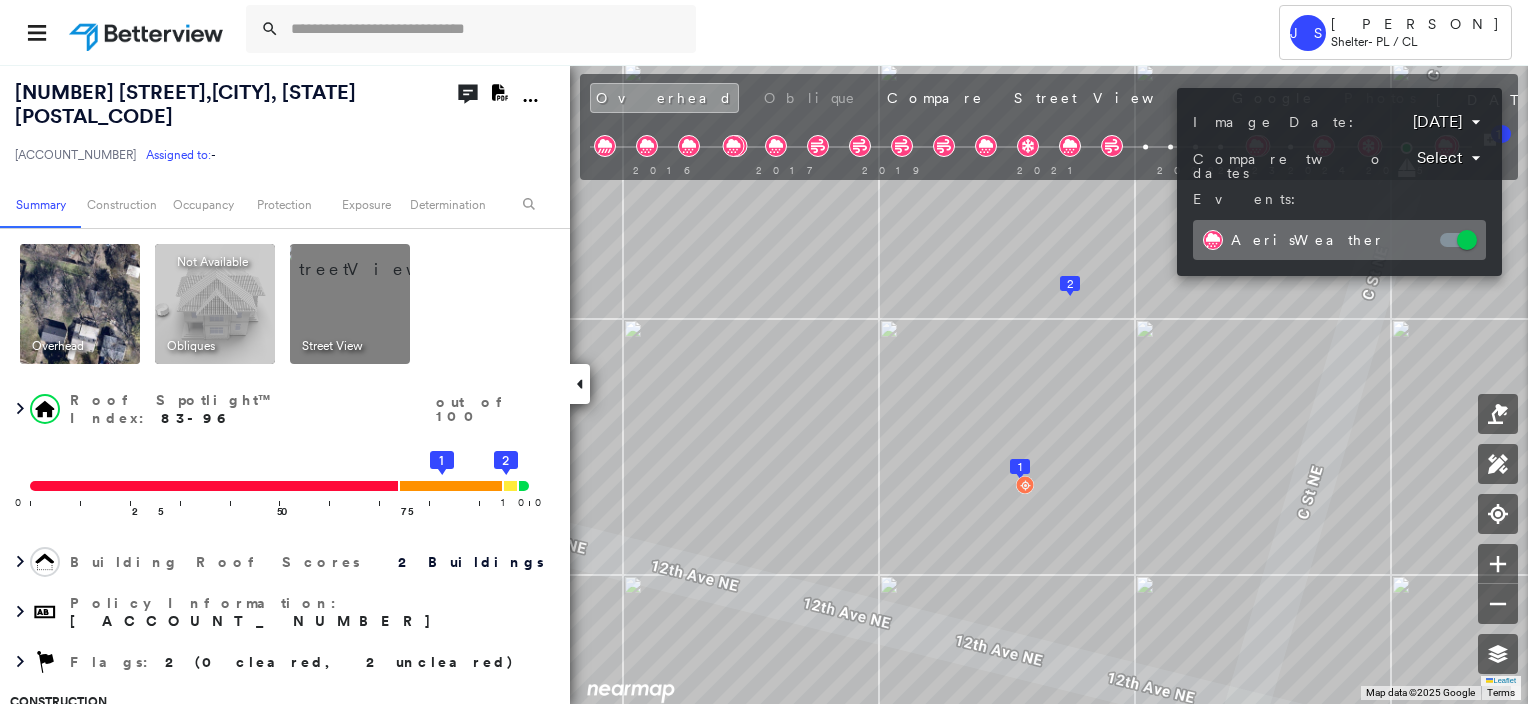 click at bounding box center (764, 352) 